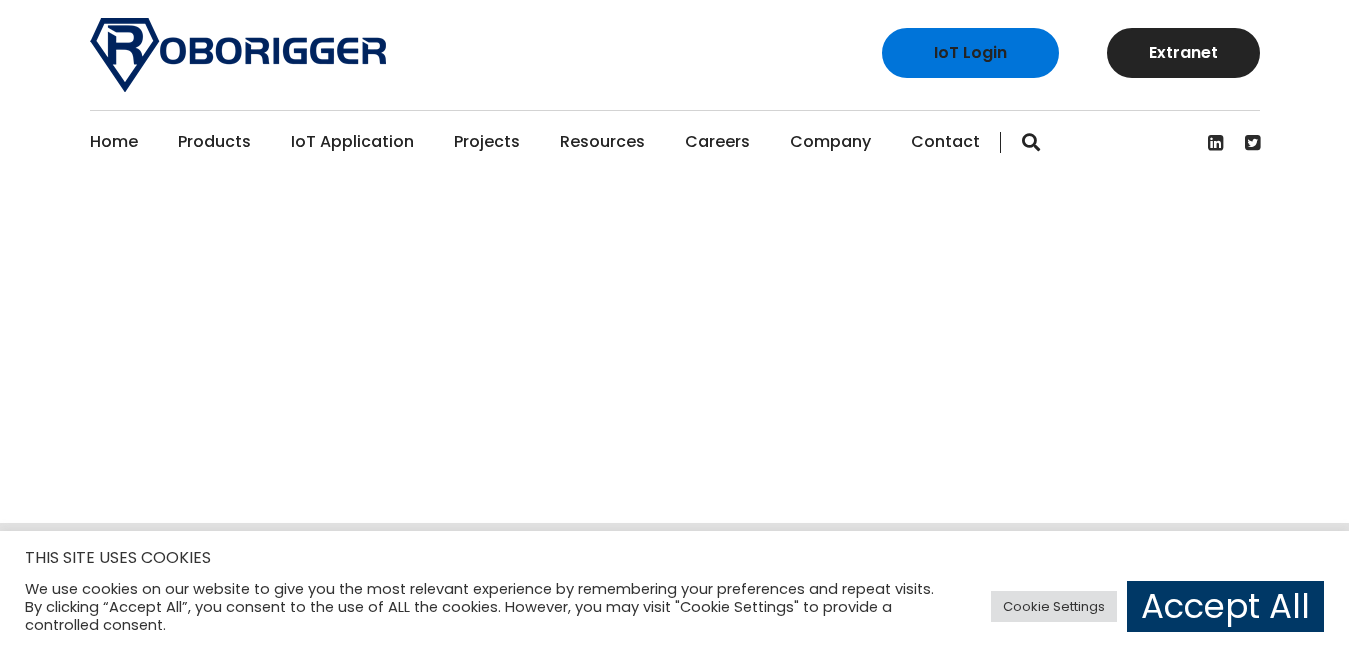 scroll, scrollTop: 0, scrollLeft: 0, axis: both 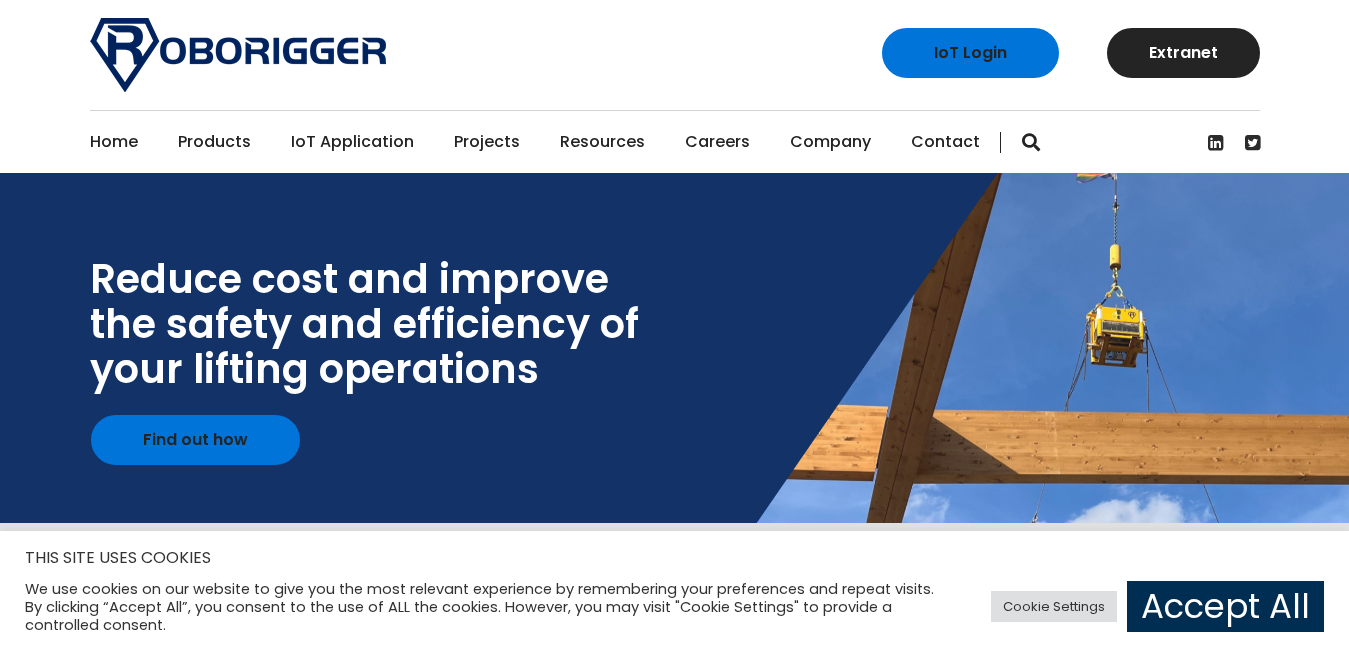 click on "Accept All" at bounding box center (1225, 606) 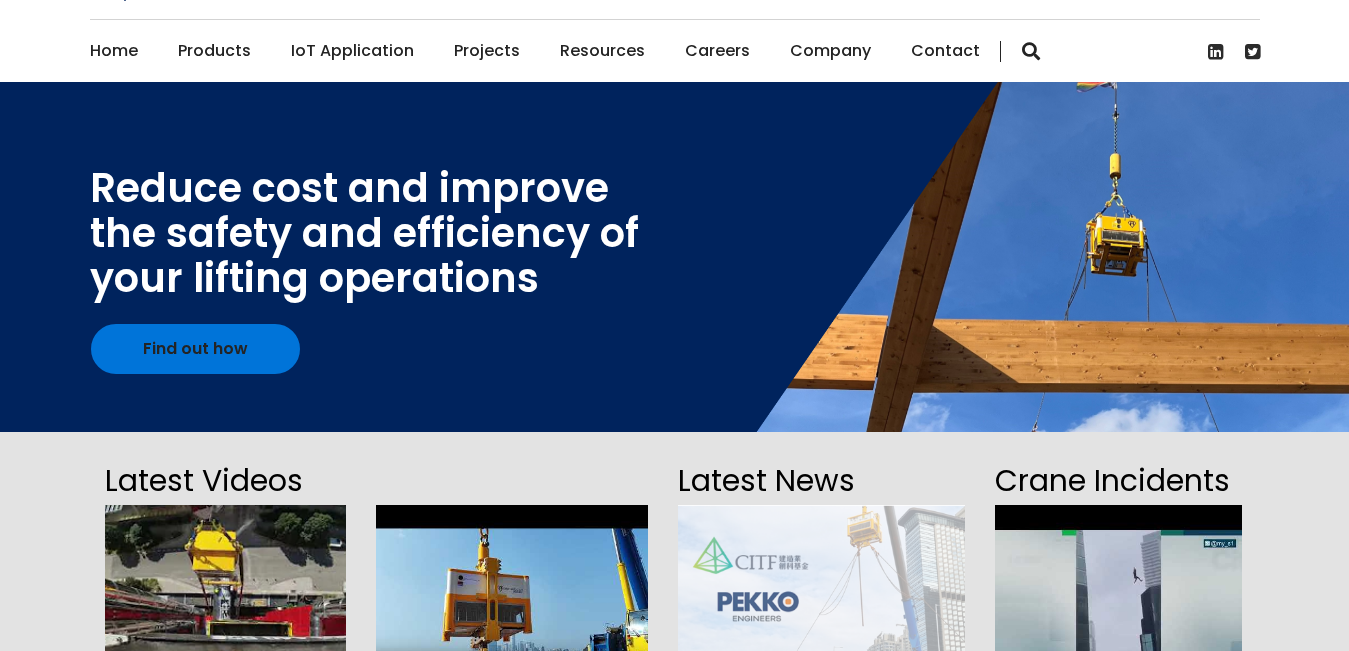 scroll, scrollTop: 241, scrollLeft: 0, axis: vertical 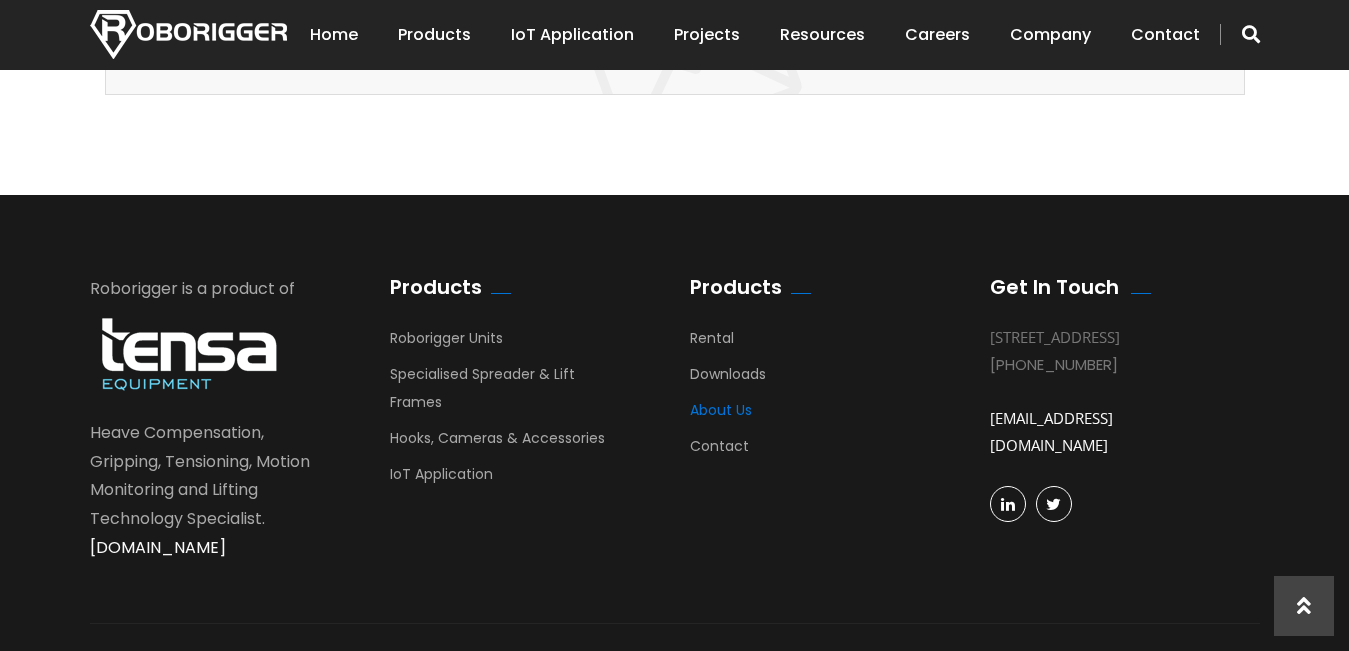 click on "About Us" at bounding box center (721, 415) 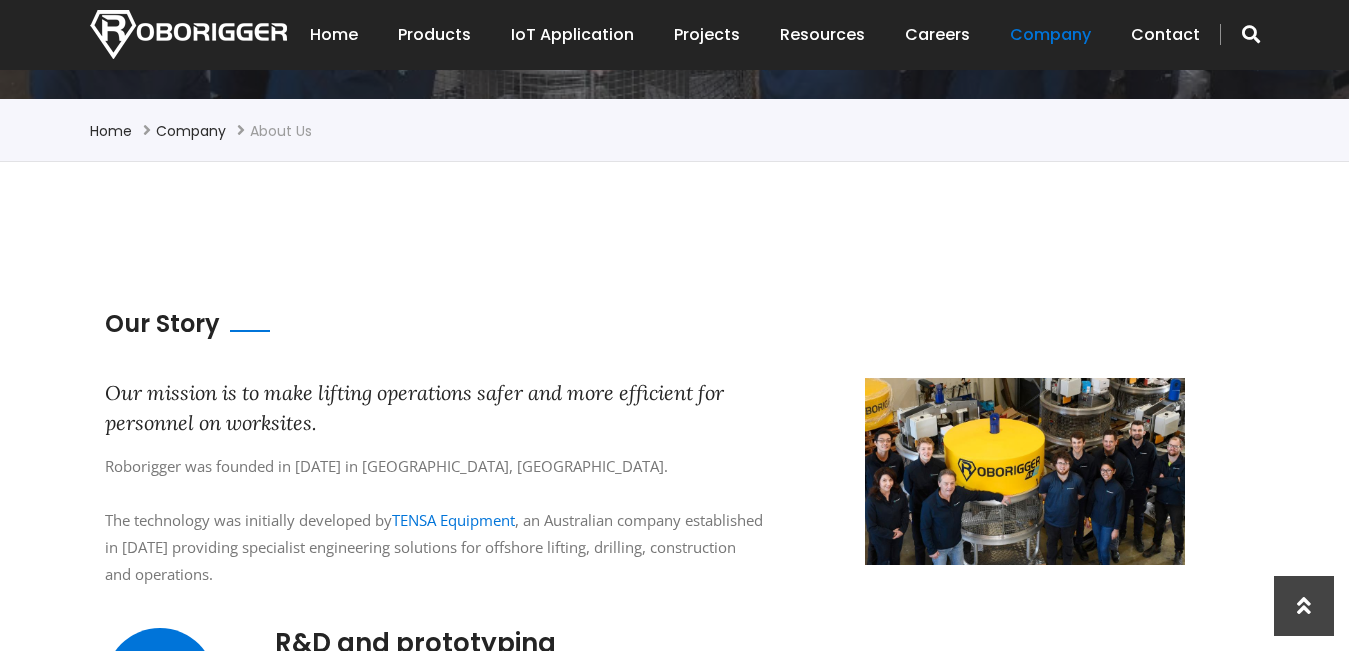 scroll, scrollTop: 500, scrollLeft: 0, axis: vertical 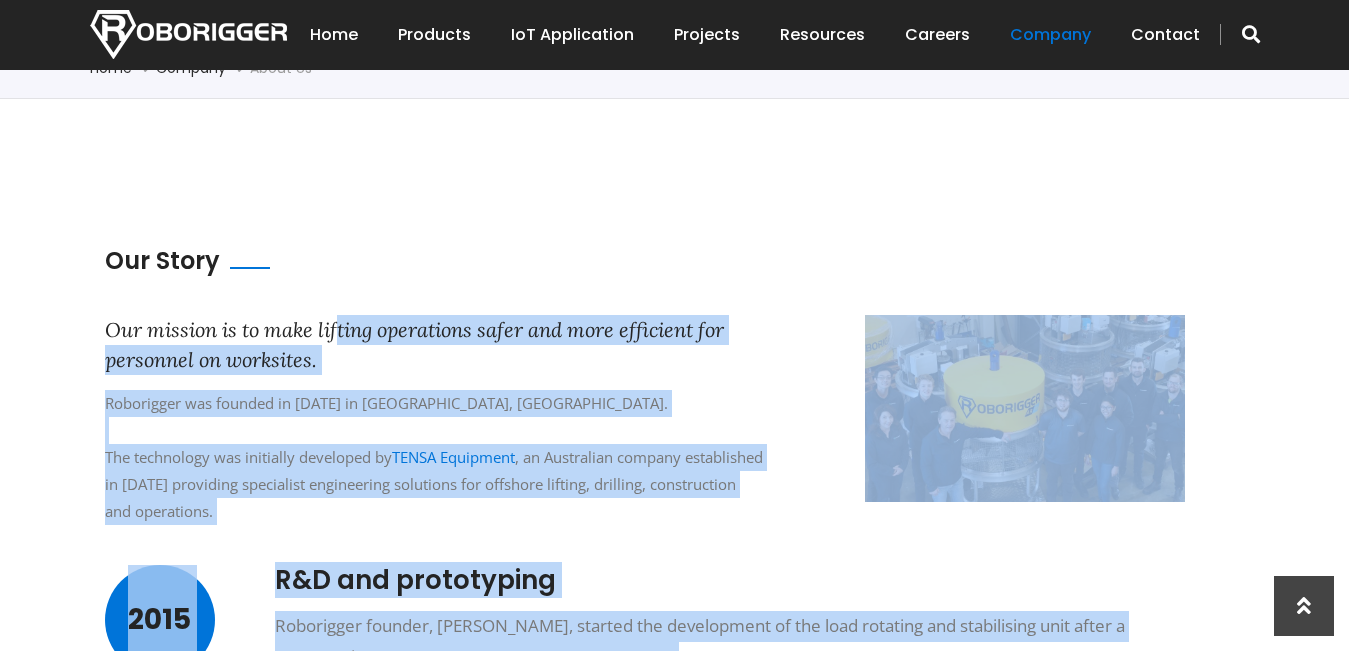 drag, startPoint x: 84, startPoint y: 326, endPoint x: 340, endPoint y: 345, distance: 256.7041 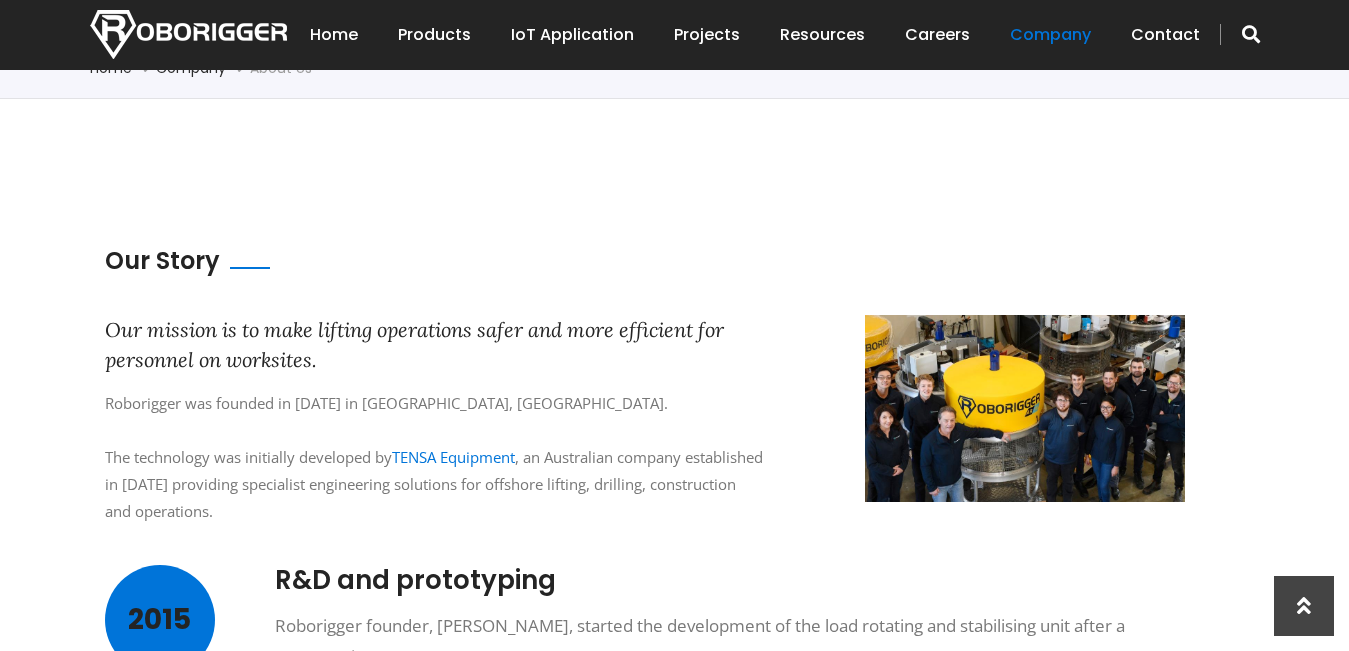 click on "Our Story" at bounding box center (660, 280) 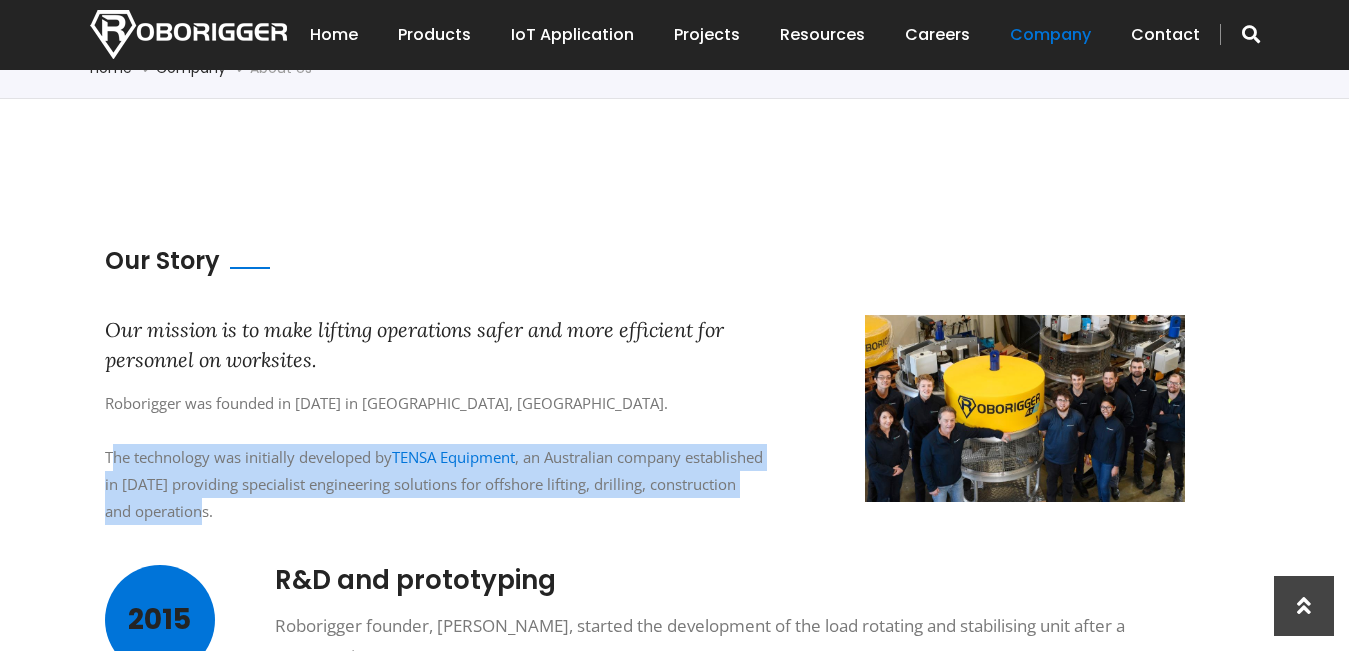 drag, startPoint x: 97, startPoint y: 457, endPoint x: 373, endPoint y: 512, distance: 281.42673 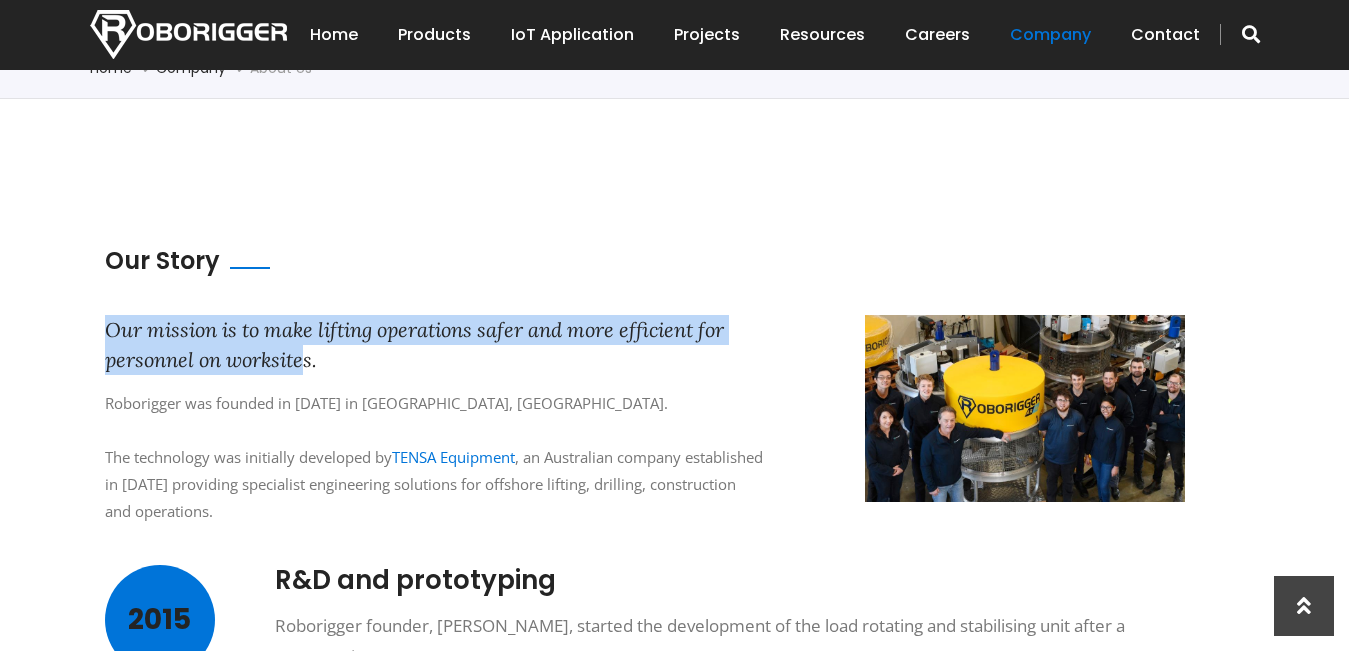drag, startPoint x: 92, startPoint y: 324, endPoint x: 303, endPoint y: 364, distance: 214.75801 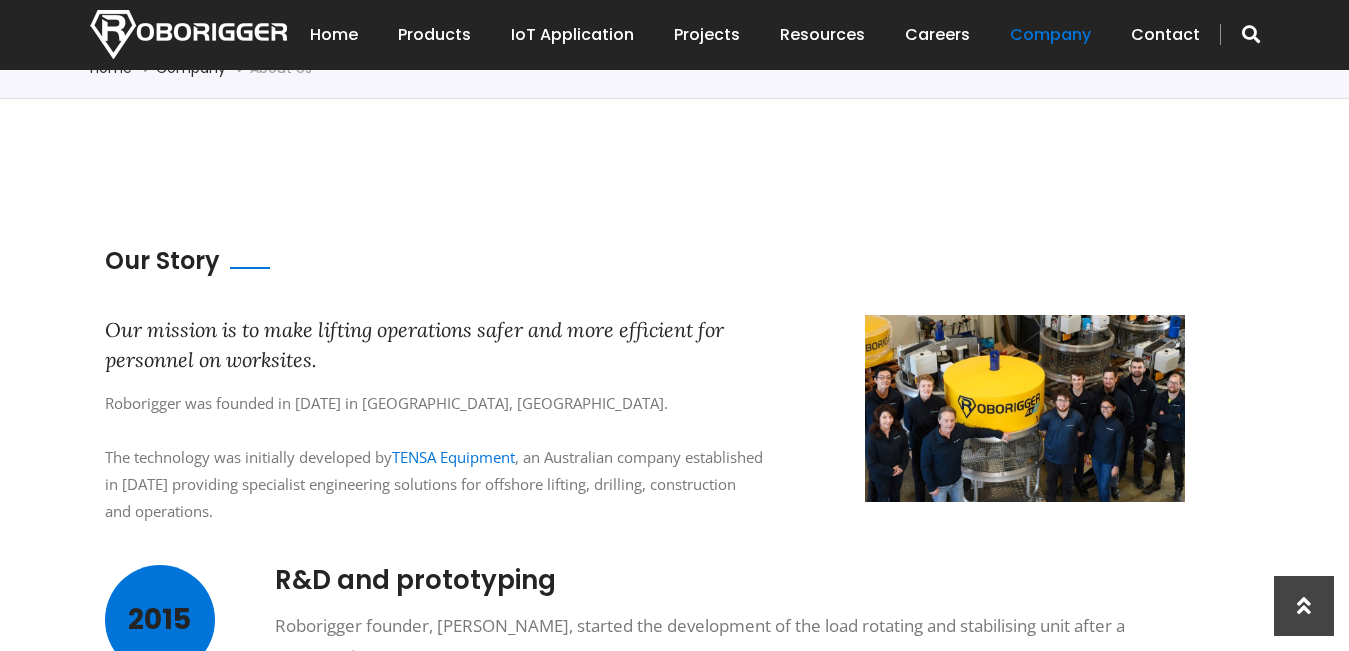 click on "Our mission is to make lifting operations safer and more efficient for personnel on worksites." at bounding box center (435, 345) 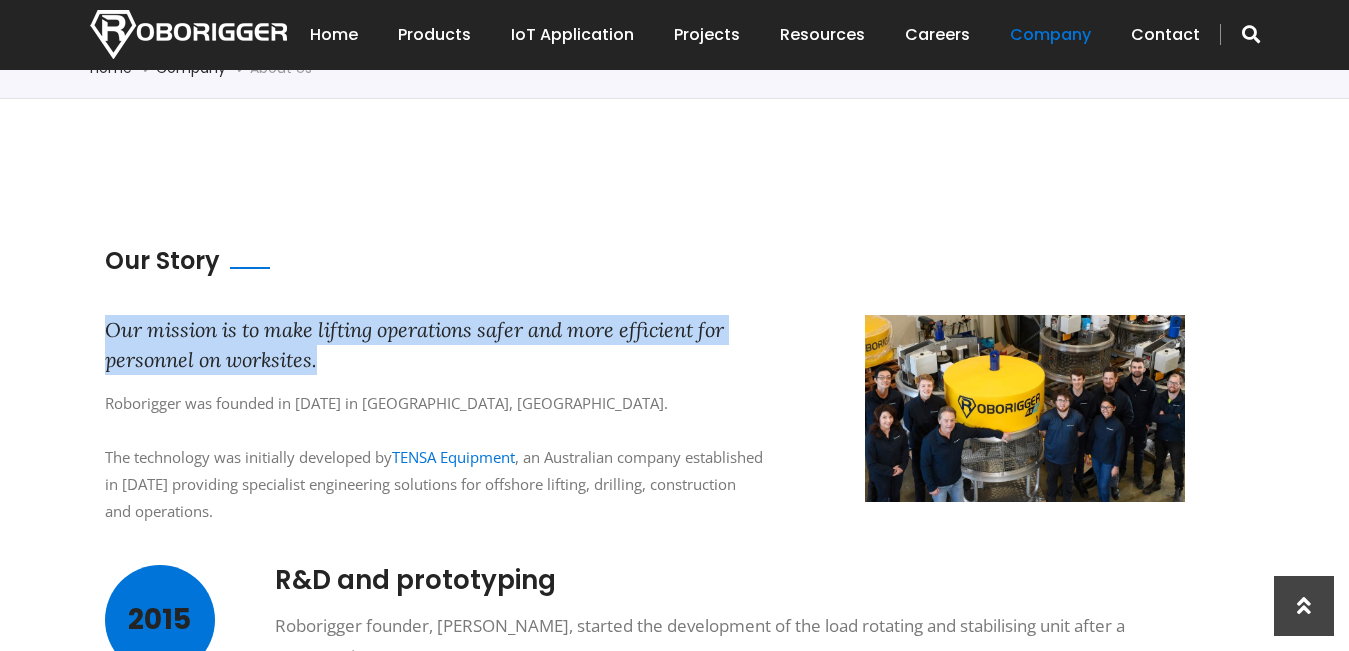 drag, startPoint x: 326, startPoint y: 359, endPoint x: 102, endPoint y: 330, distance: 225.86943 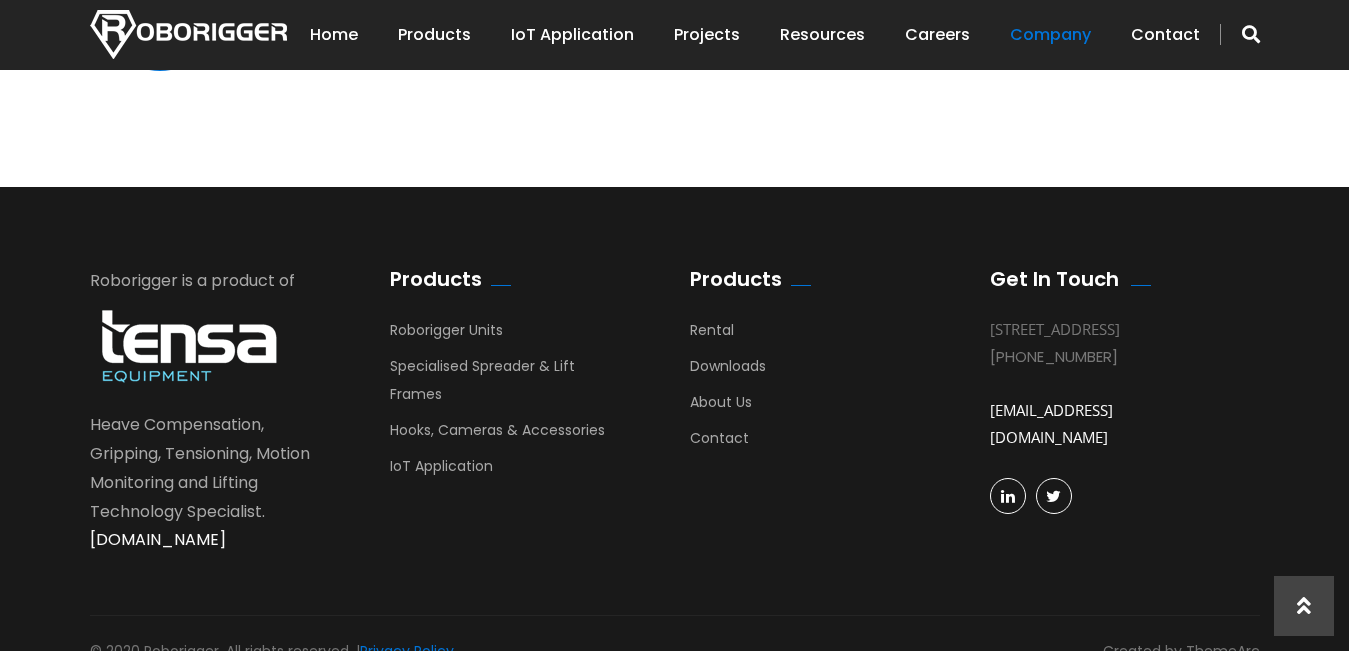 scroll, scrollTop: 2036, scrollLeft: 0, axis: vertical 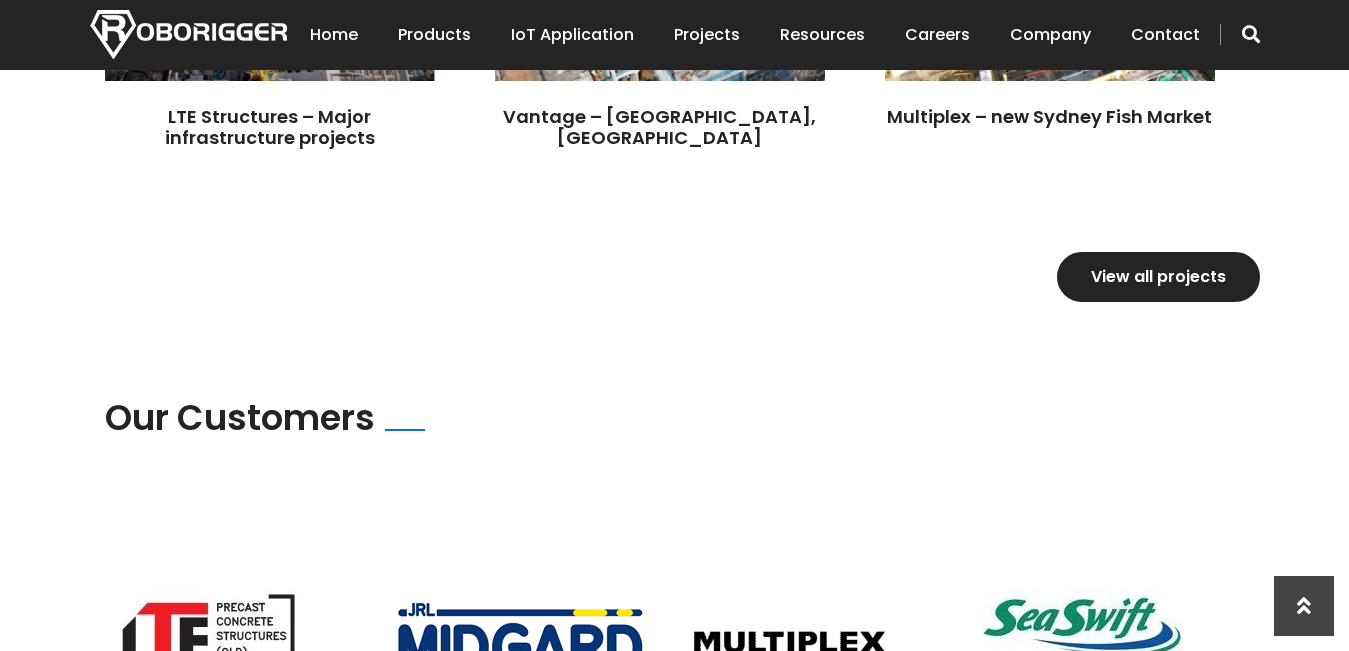 click at bounding box center (20, 1963) 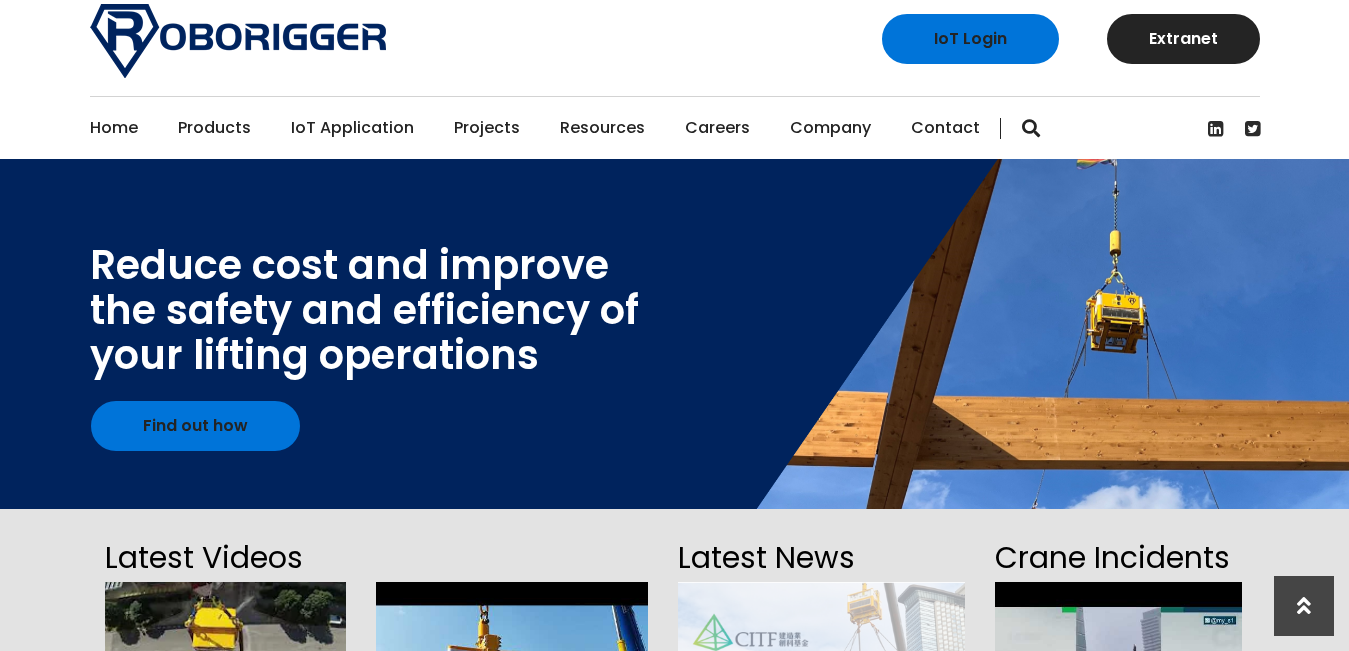 scroll, scrollTop: 0, scrollLeft: 0, axis: both 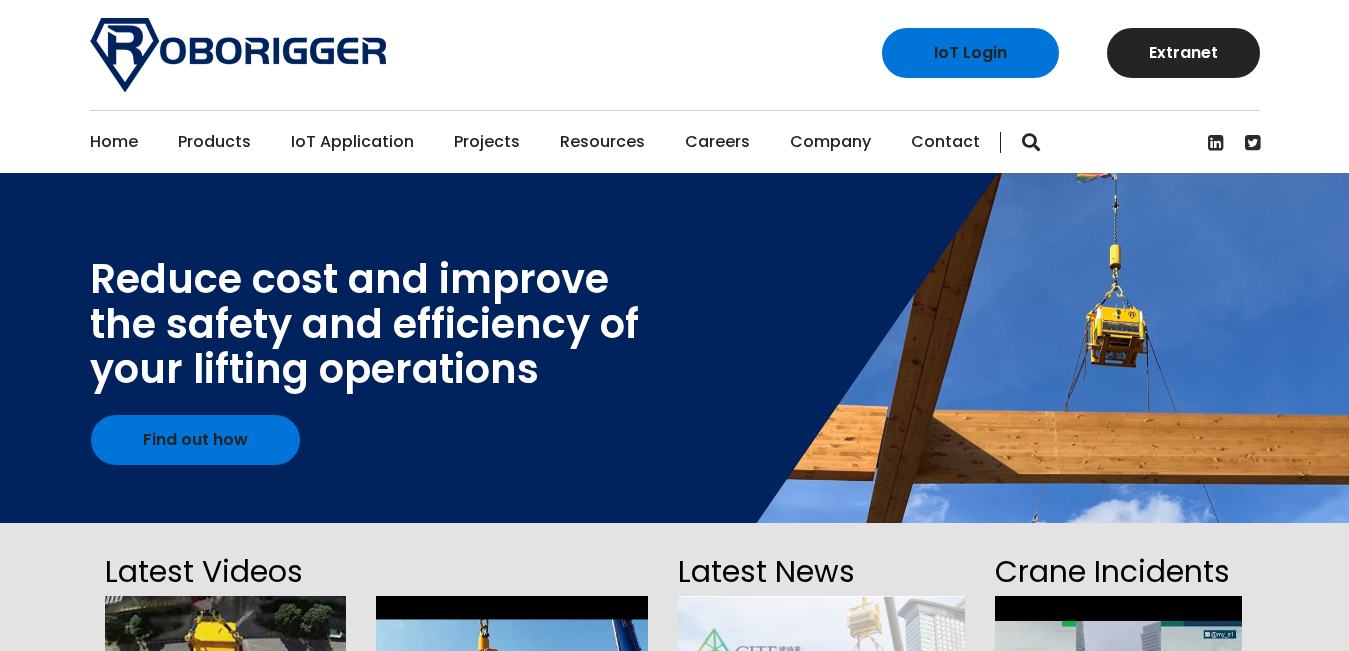 type 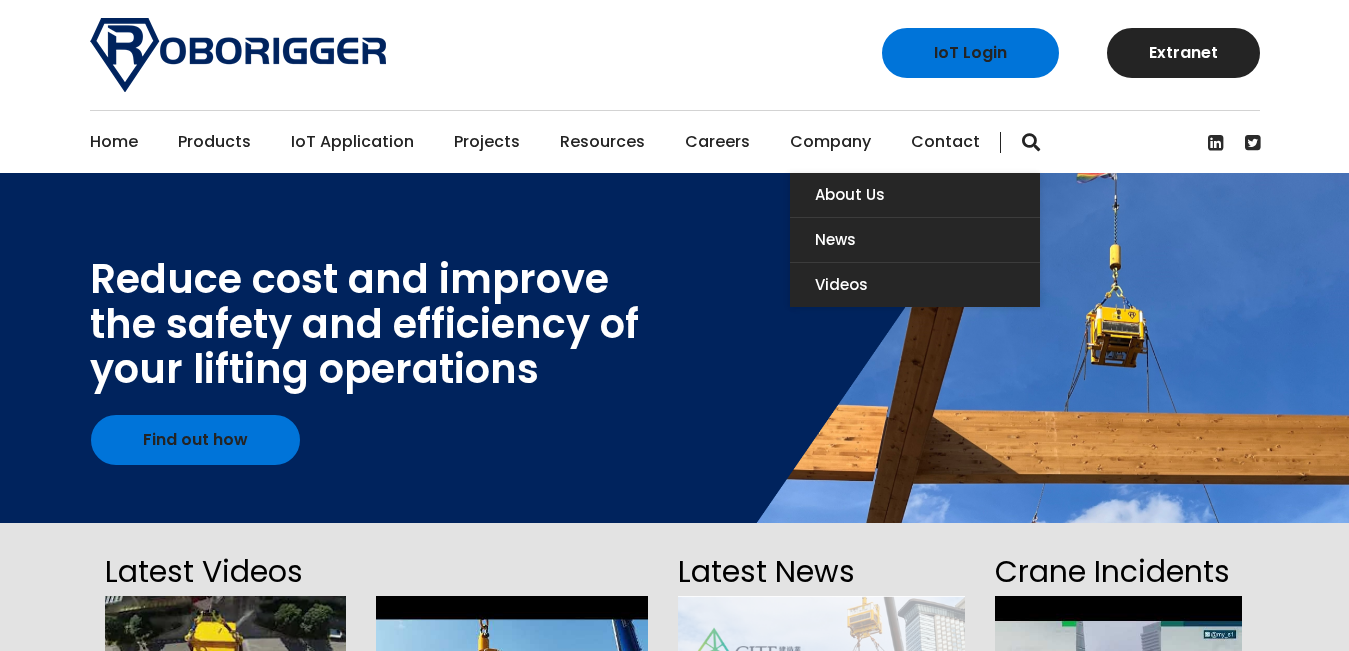 click on "Company" at bounding box center [830, 142] 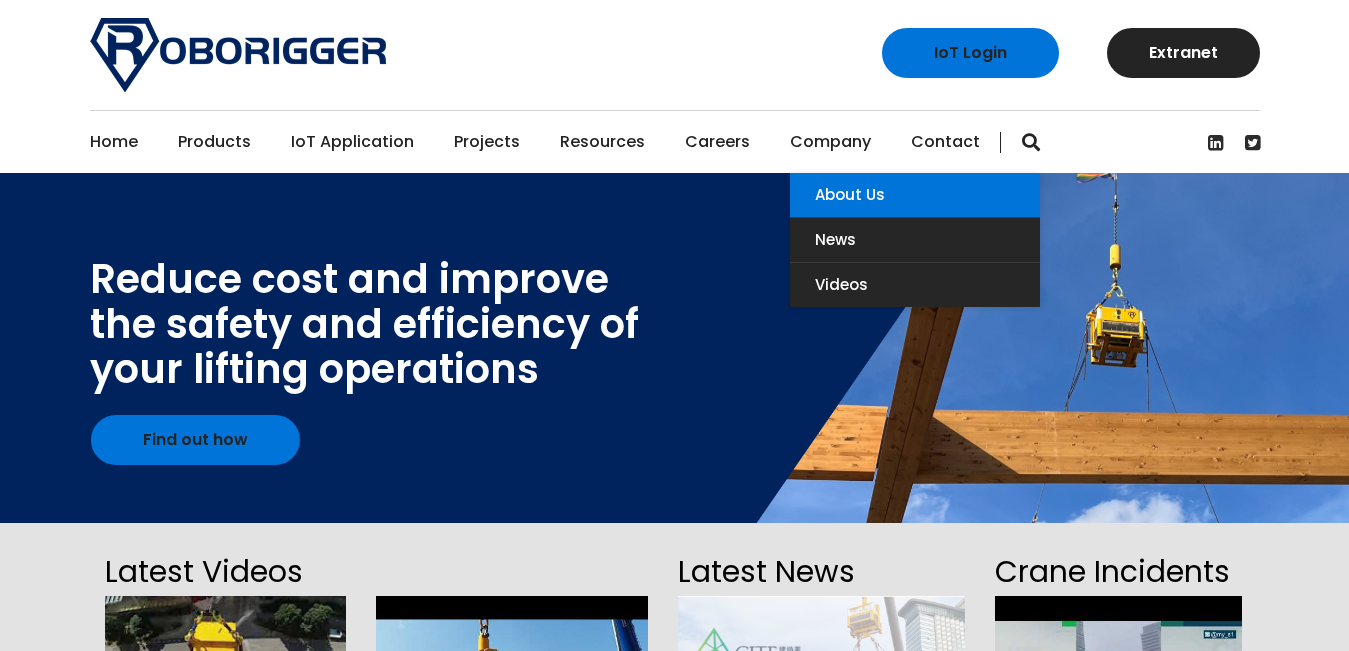 click on "About Us" at bounding box center (915, 195) 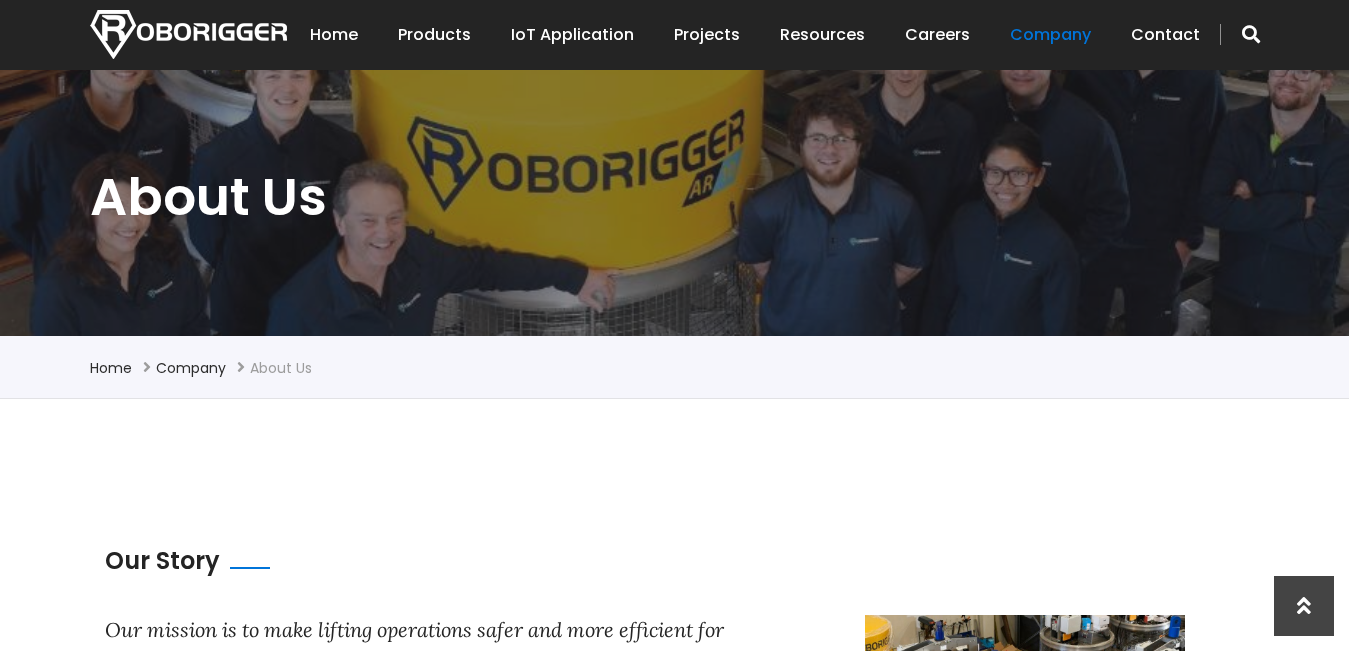 scroll, scrollTop: 400, scrollLeft: 0, axis: vertical 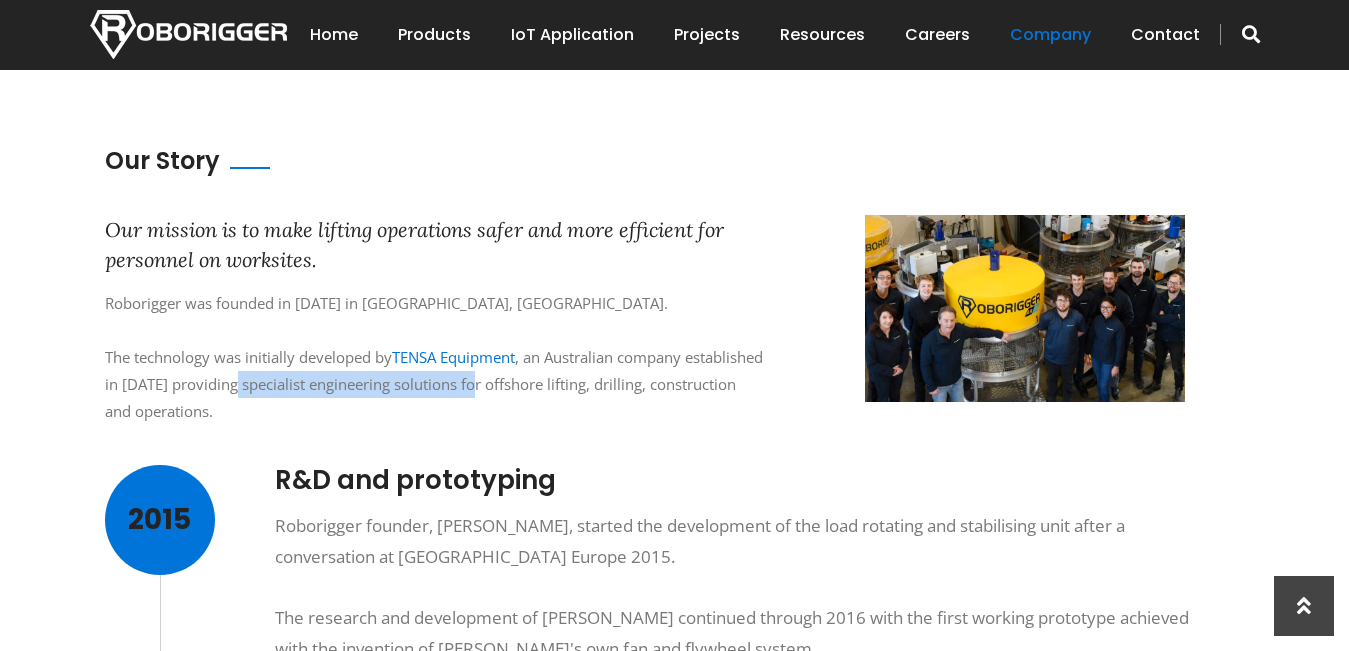 drag, startPoint x: 320, startPoint y: 386, endPoint x: 573, endPoint y: 392, distance: 253.07114 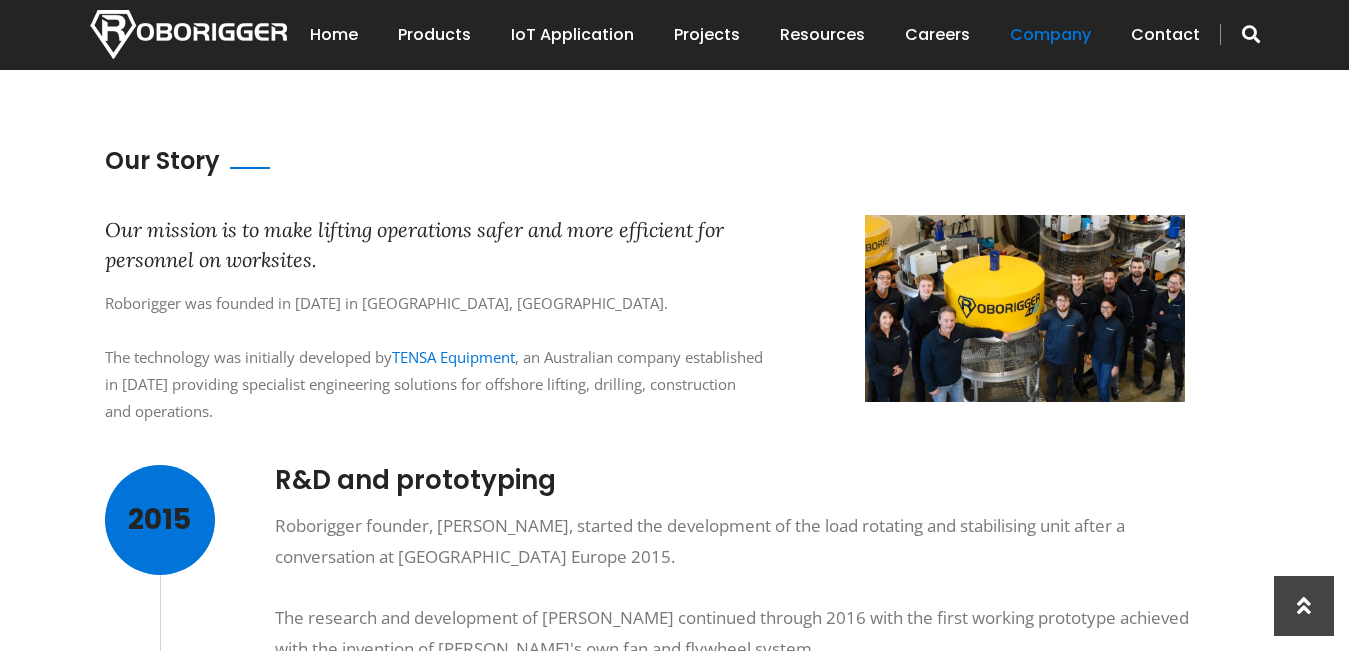 click on "Roborigger was founded in [DATE] in [GEOGRAPHIC_DATA], [GEOGRAPHIC_DATA].   The technology was initially developed by  TENSA Equipment , an Australian company established in [DATE] providing specialist engineering solutions for offshore lifting, drilling, construction and operations." at bounding box center (435, 357) 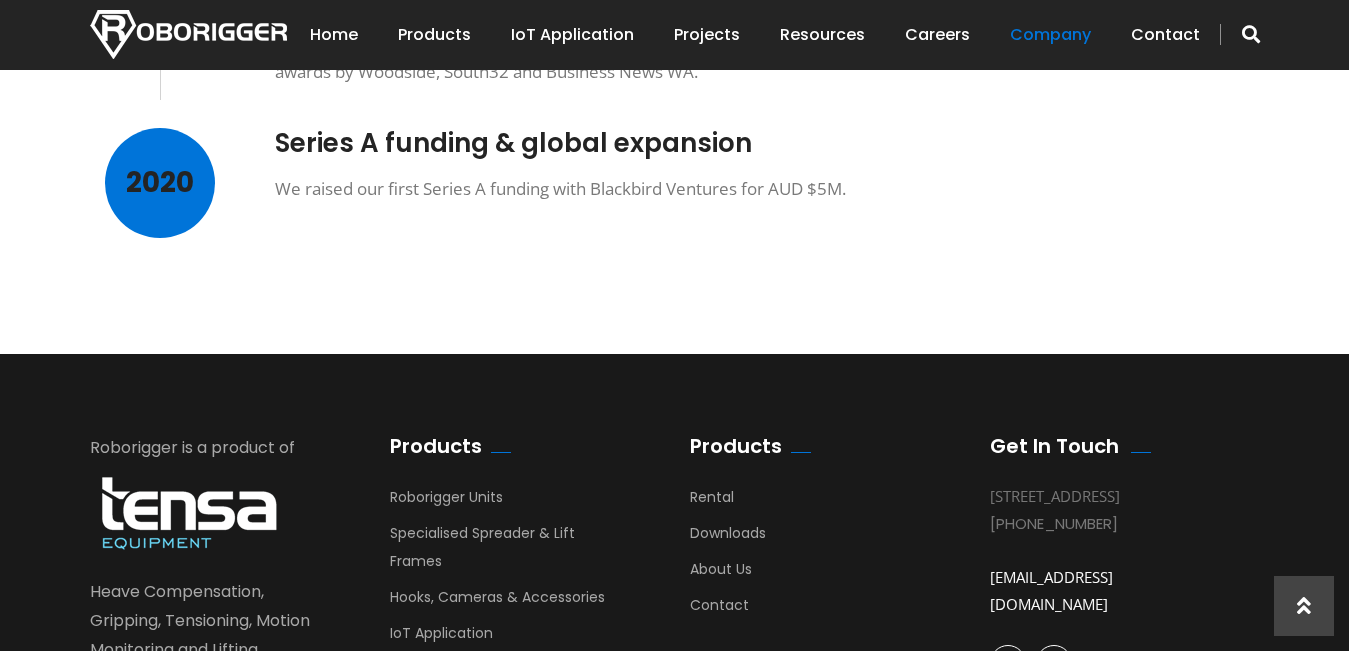scroll, scrollTop: 2000, scrollLeft: 0, axis: vertical 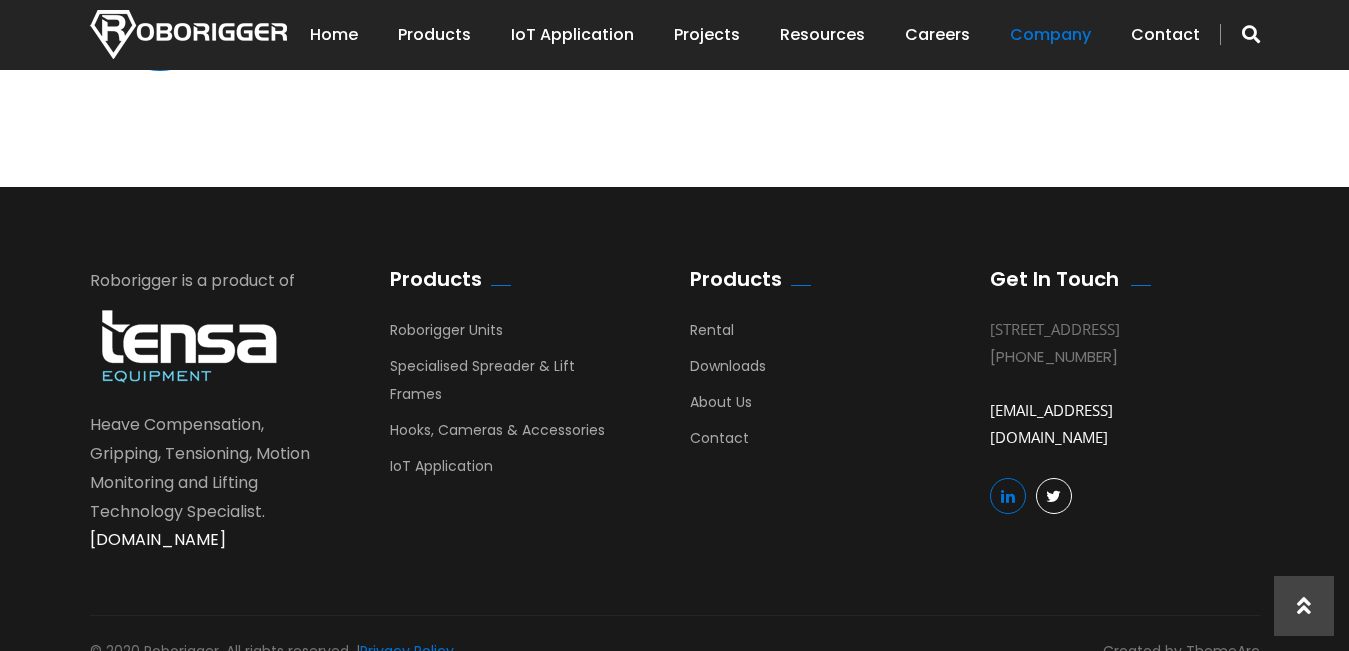 click at bounding box center [1008, 496] 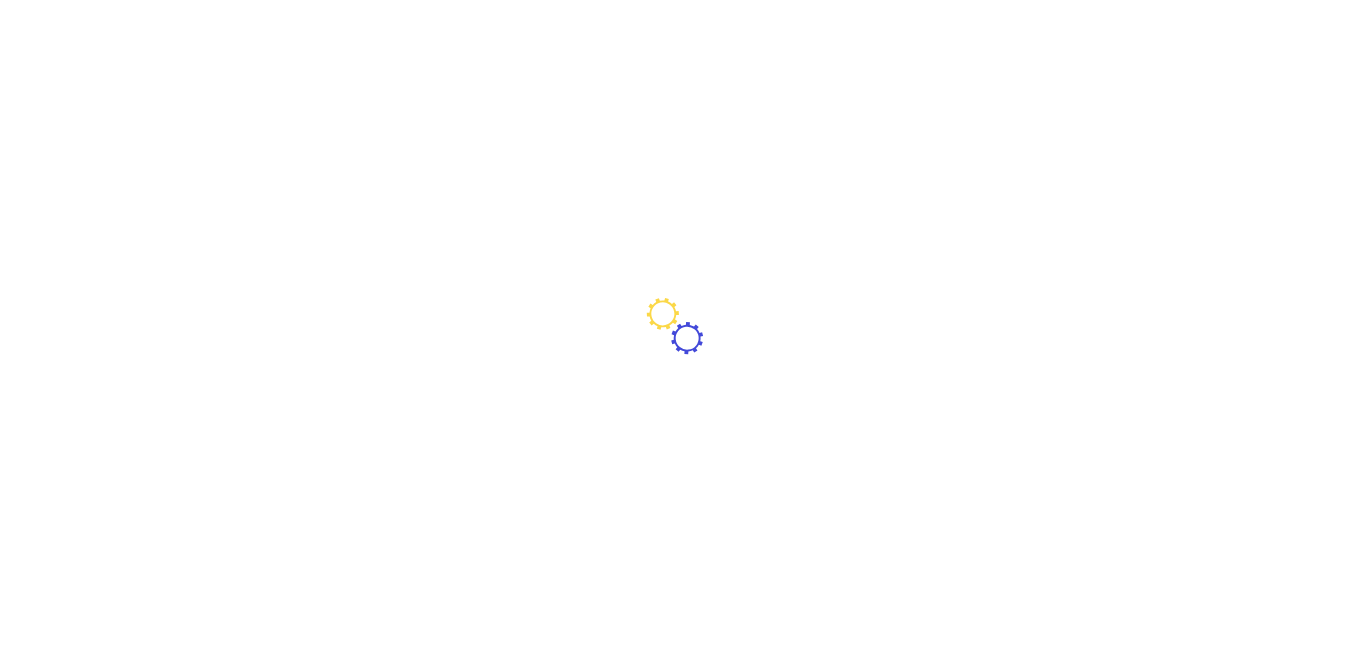 scroll, scrollTop: 1929, scrollLeft: 0, axis: vertical 